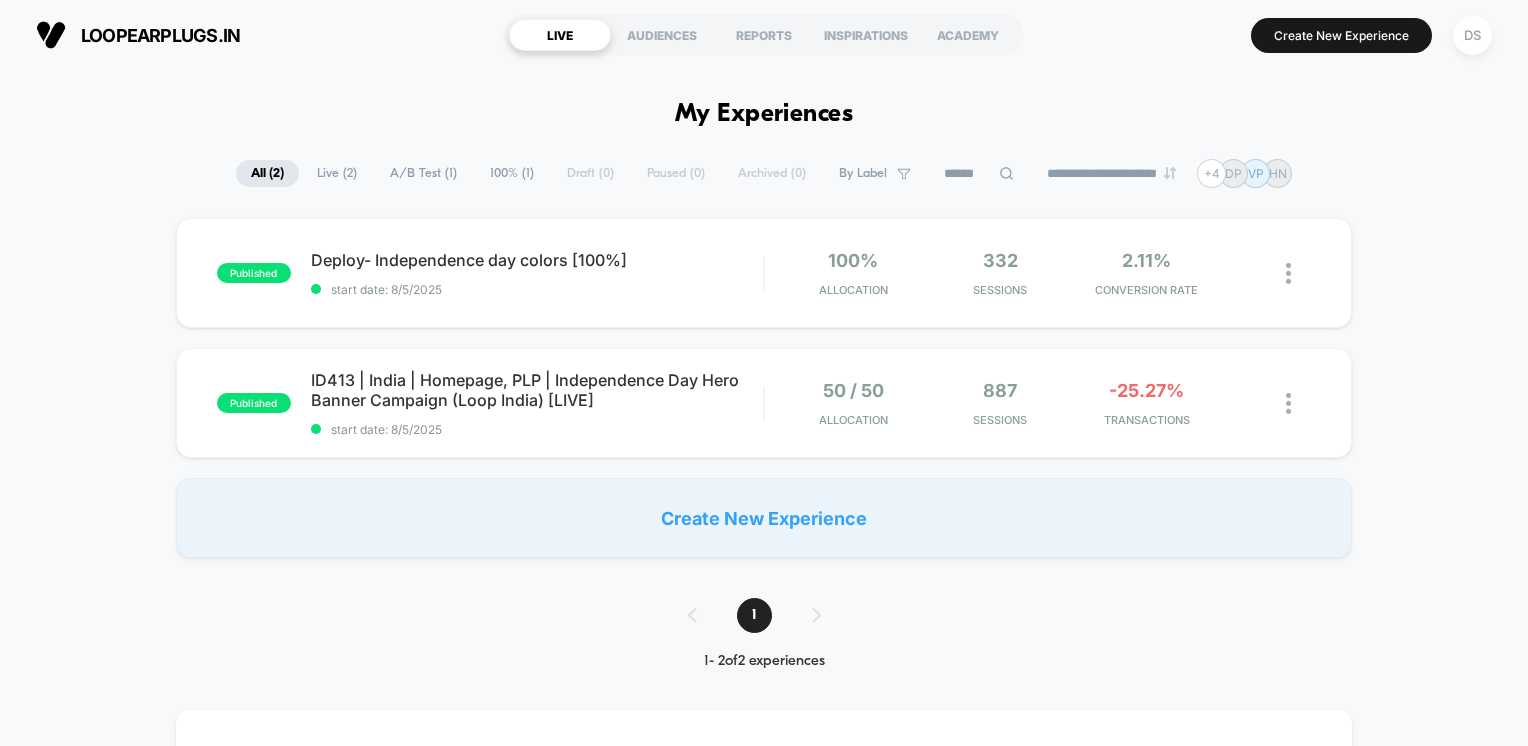 scroll, scrollTop: 0, scrollLeft: 0, axis: both 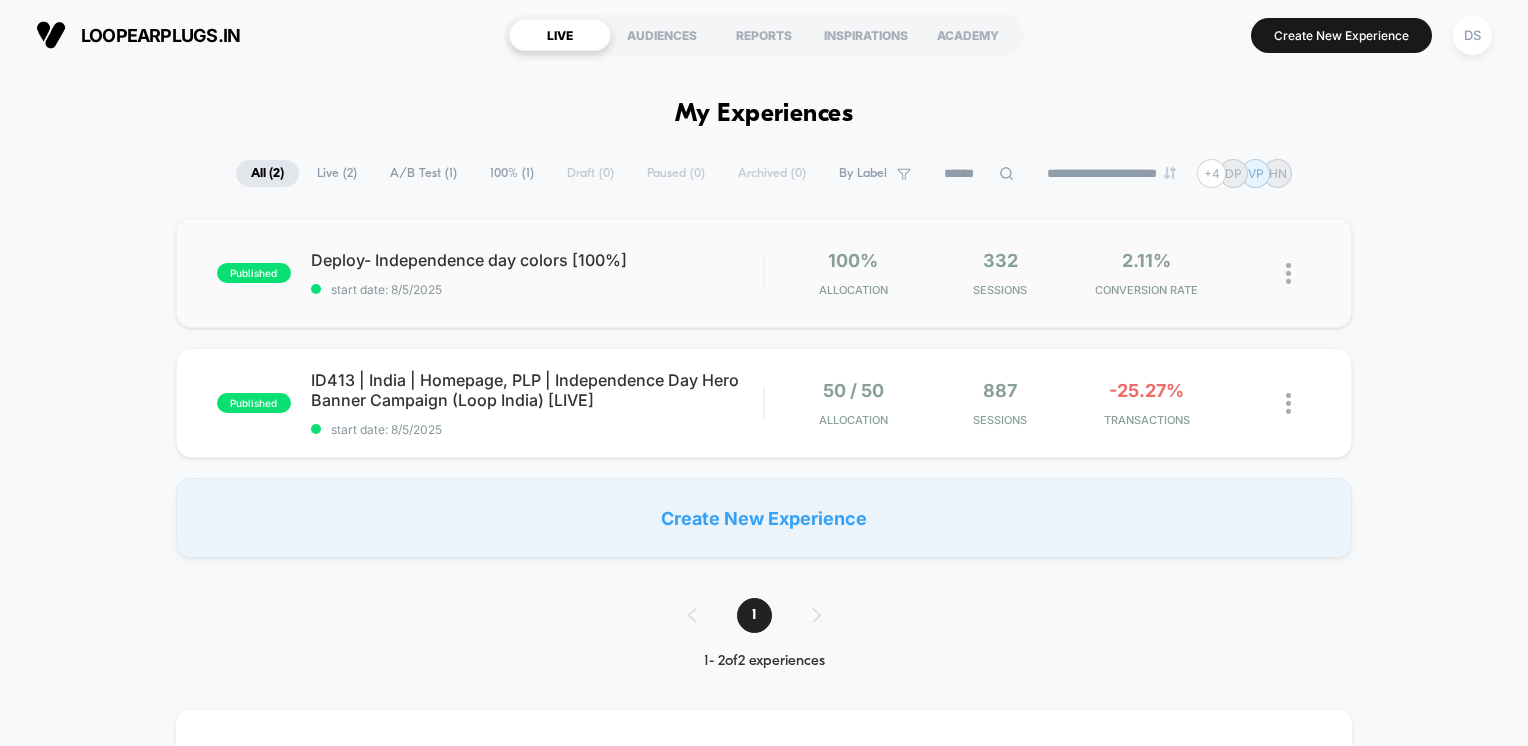 click on "published Deploy- Independence day colors [100%] start date: [DATE] 100% Allocation 332 Sessions 2.11% CONVERSION RATE" at bounding box center [764, 273] 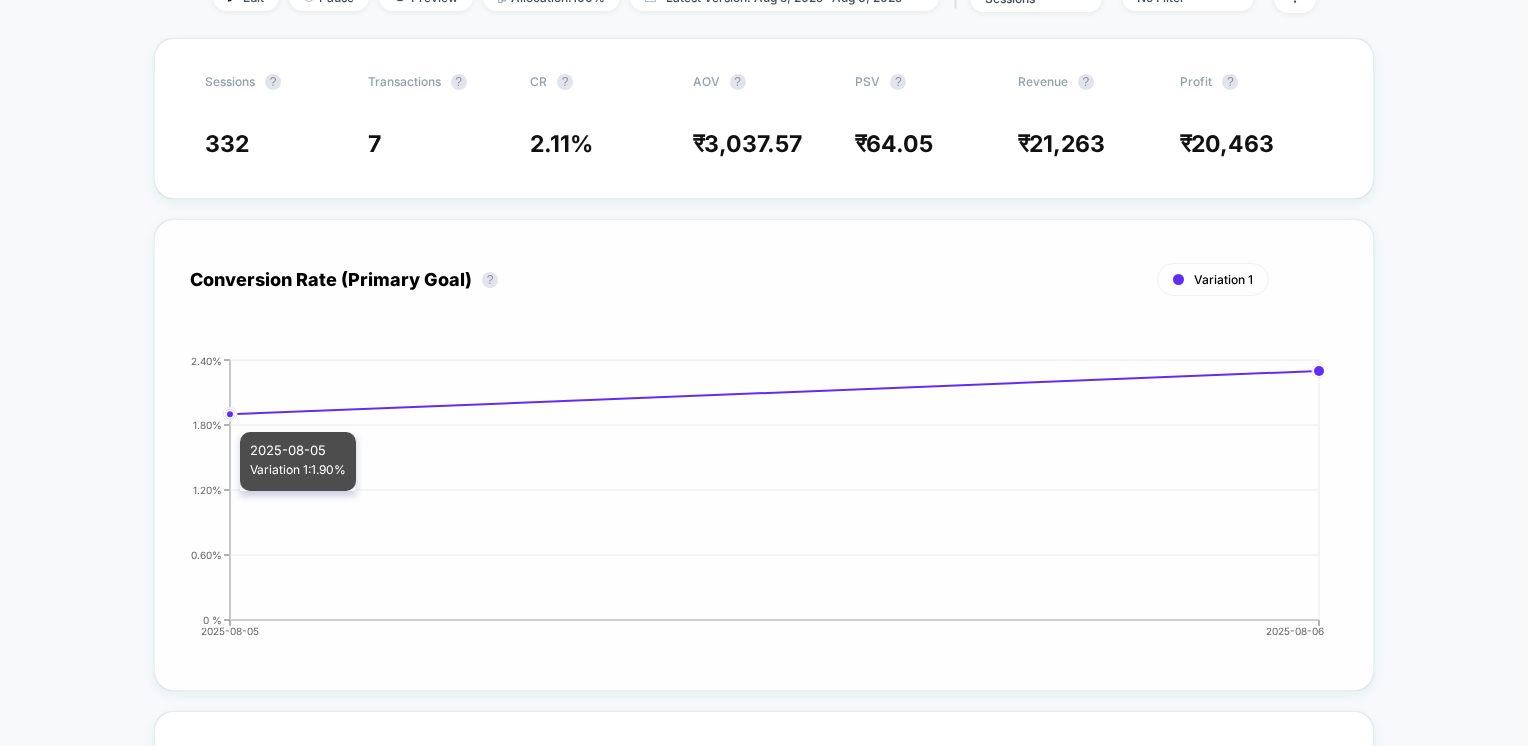 scroll, scrollTop: 0, scrollLeft: 0, axis: both 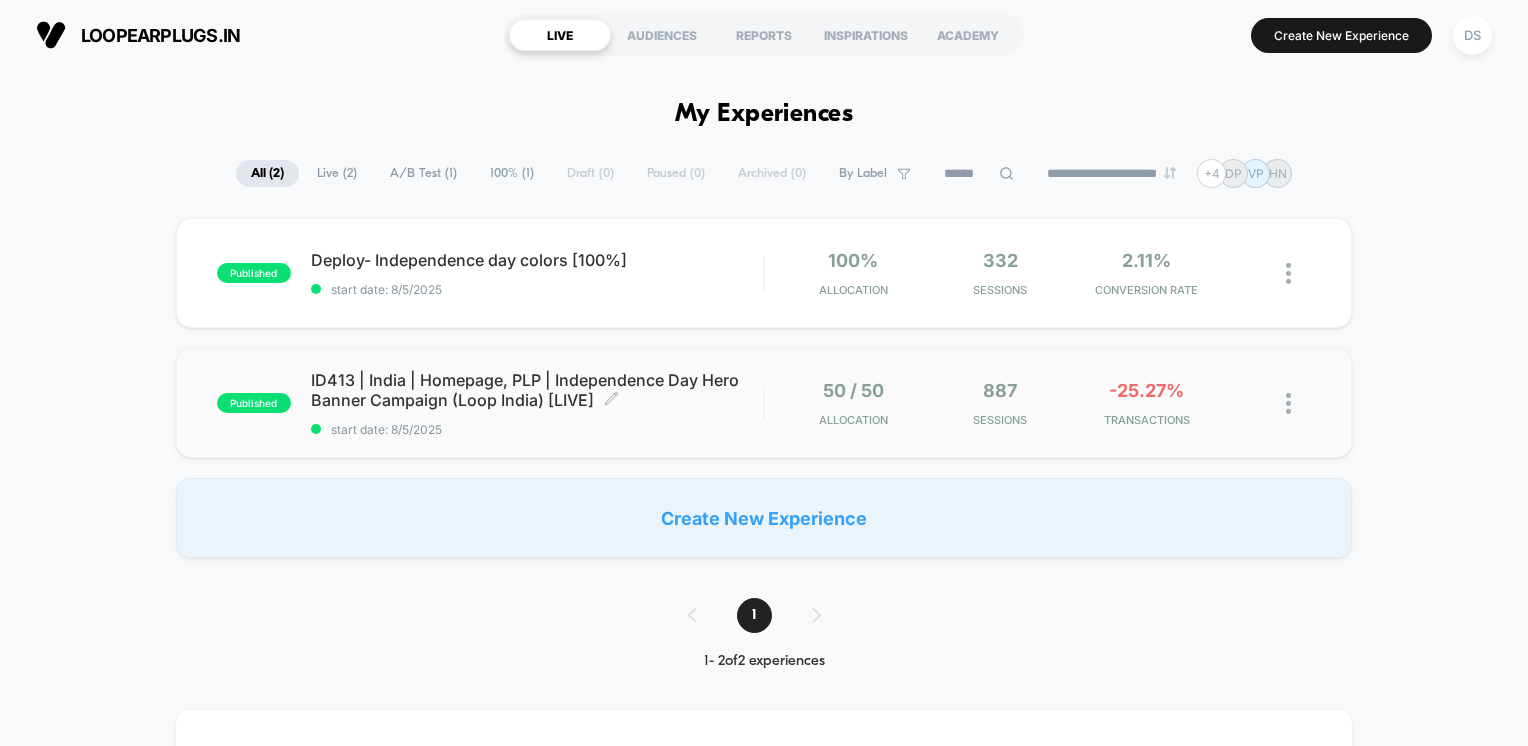 click on "ID413 | India | Homepage, PLP |  Independence Day Hero Banner Campaign (Loop India) [LIVE] Click to edit experience details" at bounding box center (537, 390) 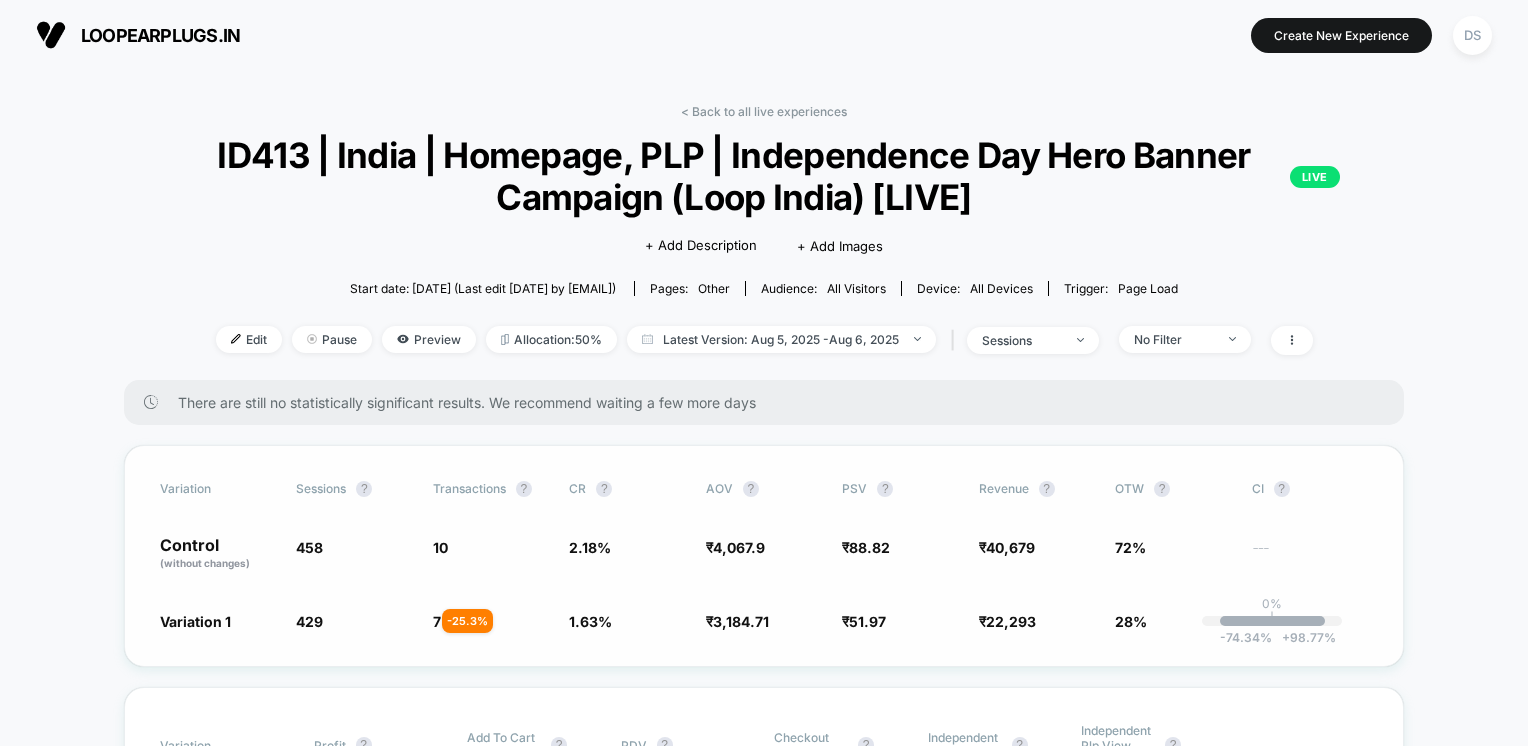click on "-74.34 % + 98.77 %" at bounding box center [1272, 621] 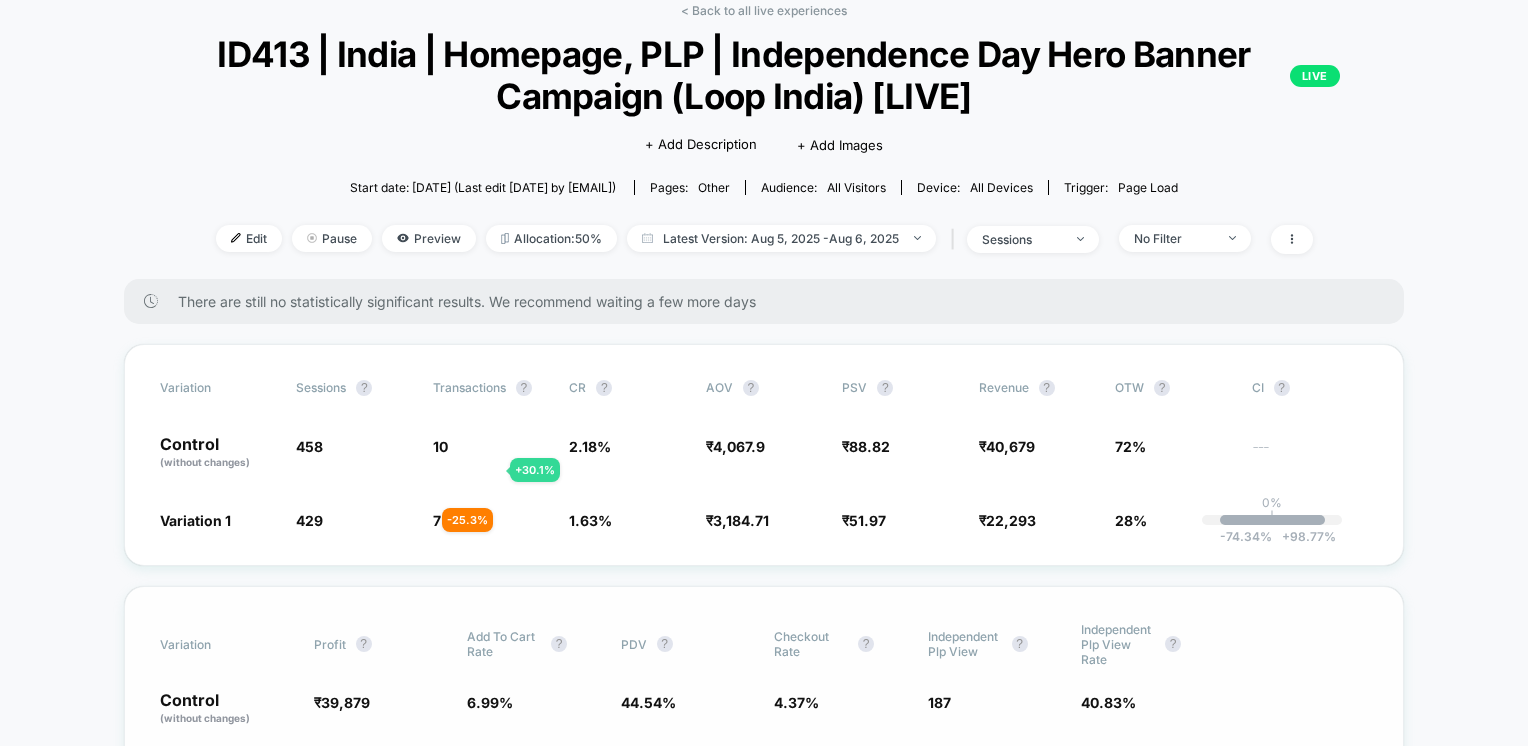 scroll, scrollTop: 100, scrollLeft: 0, axis: vertical 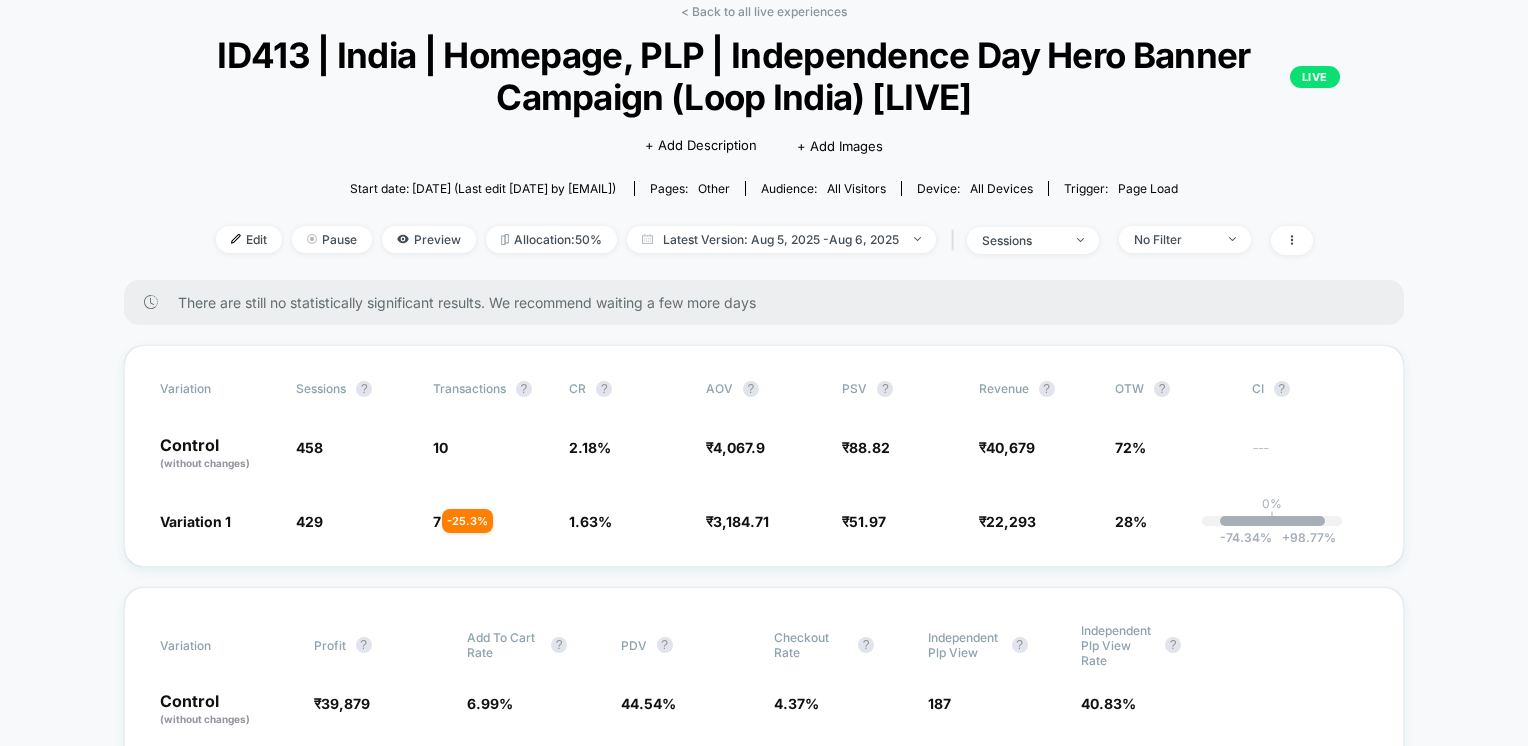 click on "< Back to all live experiences  ID413 | India | Homepage, PLP |  Independence Day Hero Banner Campaign (Loop India) [LIVE] LIVE Click to edit experience details + Add Description + Add Images Start date: 8/5/2025 (Last edit 8/5/2025 by Debanjana@echologyx.com) Pages: other Audience: All Visitors Device: all devices Trigger: Page Load Edit Pause  Preview Allocation:  50% Latest Version:     Aug 5, 2025    -    Aug 6, 2025 |   sessions   No Filter There are still no statistically significant results. We recommend waiting a few more days Variation Sessions ? Transactions ? CR ? AOV ? PSV ? Revenue ? OTW ? CI ? Control (without changes) 458 10 2.18 % ₹ 4,067.9 ₹ 88.82 ₹ 40,679 72% --- Variation 1 429 - 6.3 % 7 - 25.3 % 1.63 % - 25.3 % ₹ 3,184.71 - 21.7 % ₹ 51.97 - 41.5 % ₹ 22,293 - 41.5 % 28% 0% | -74.34 % + 98.77 % Variation Profit ? Add To Cart Rate ? PDV ? Checkout Rate ? Independent Plp View ? Independent Plp View Rate ? Control (without changes) ₹ 39,879 6.99 % 44.54 % 4.37 % 187 40.83 % ₹ -" at bounding box center (764, 3854) 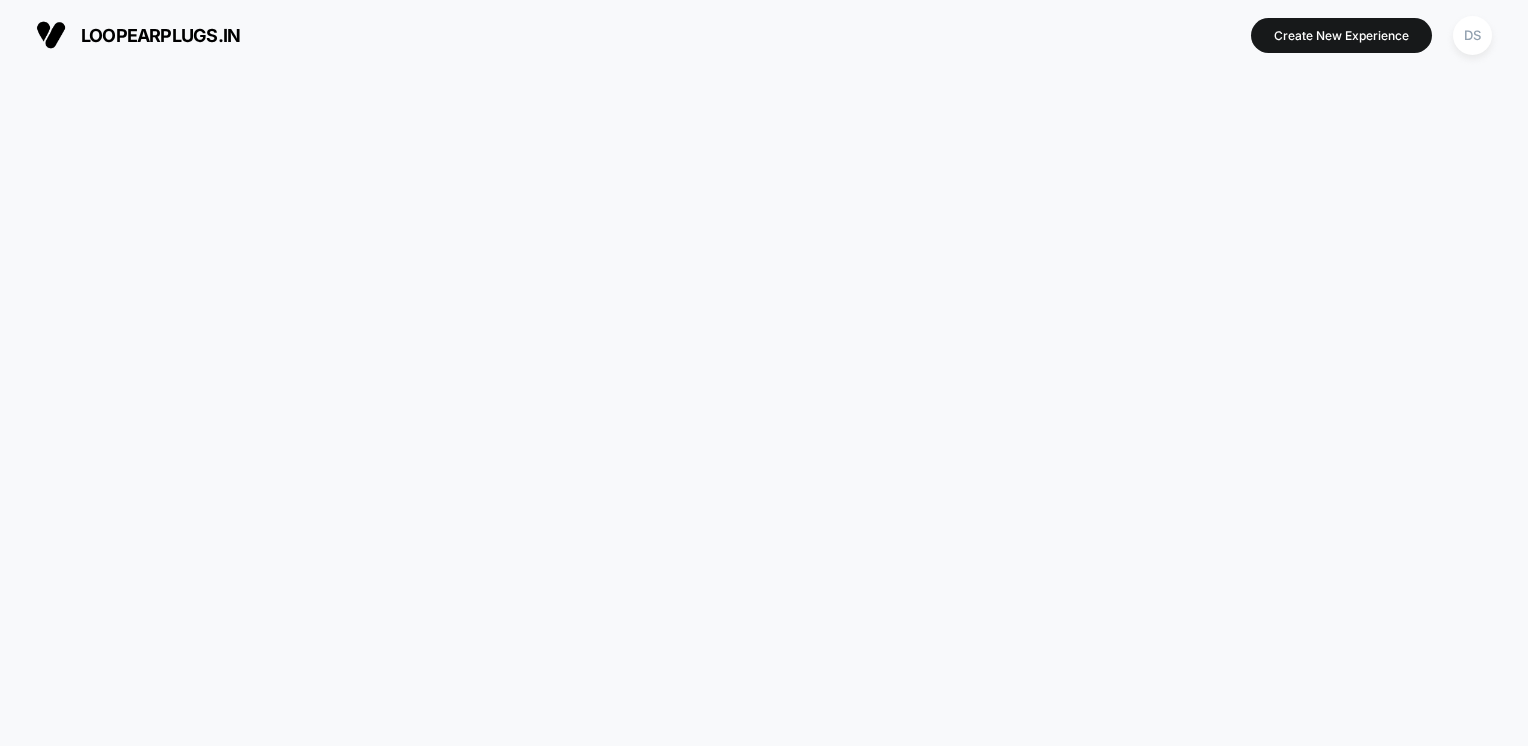 scroll, scrollTop: 0, scrollLeft: 0, axis: both 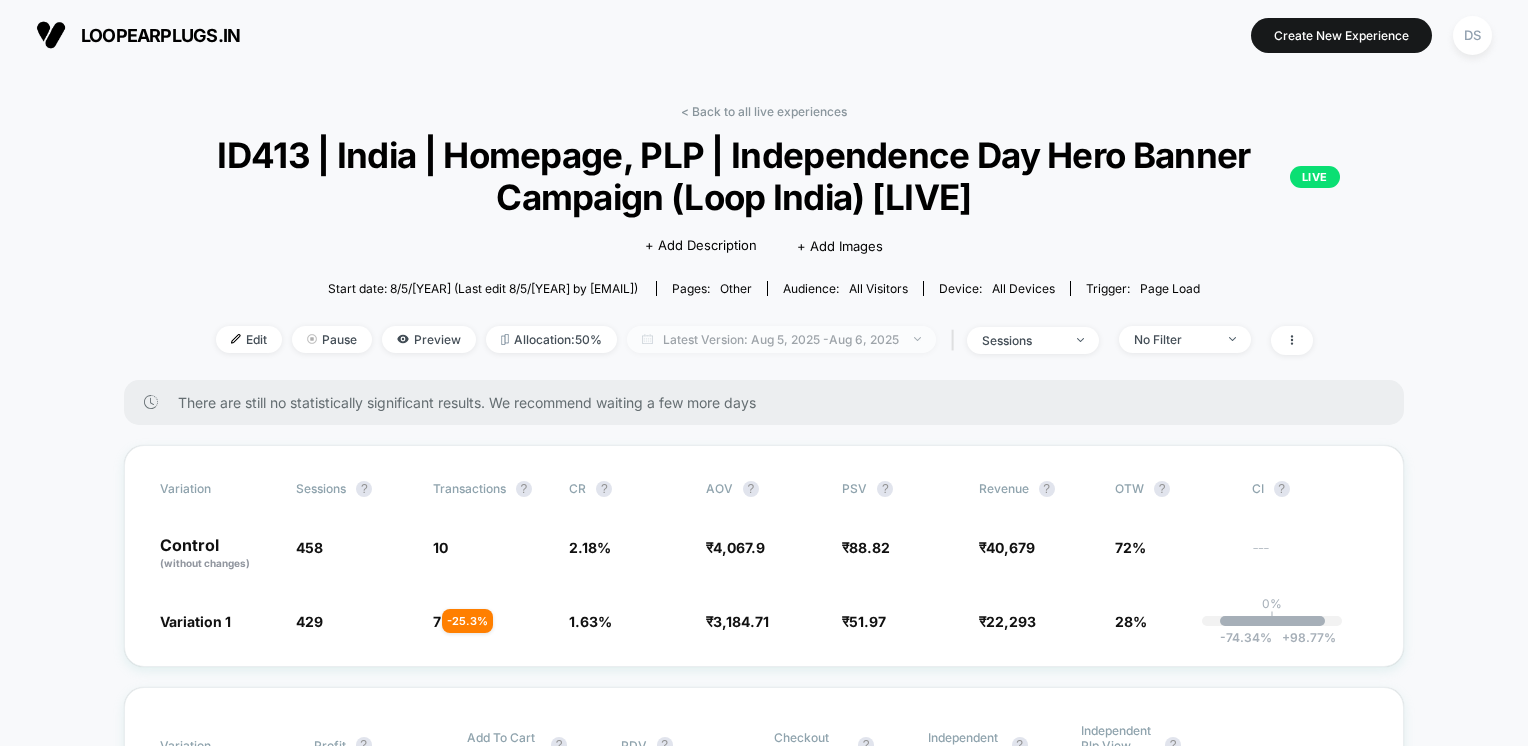 click on "Latest Version:     Aug 5, 2025    -    Aug 6, 2025" at bounding box center [781, 339] 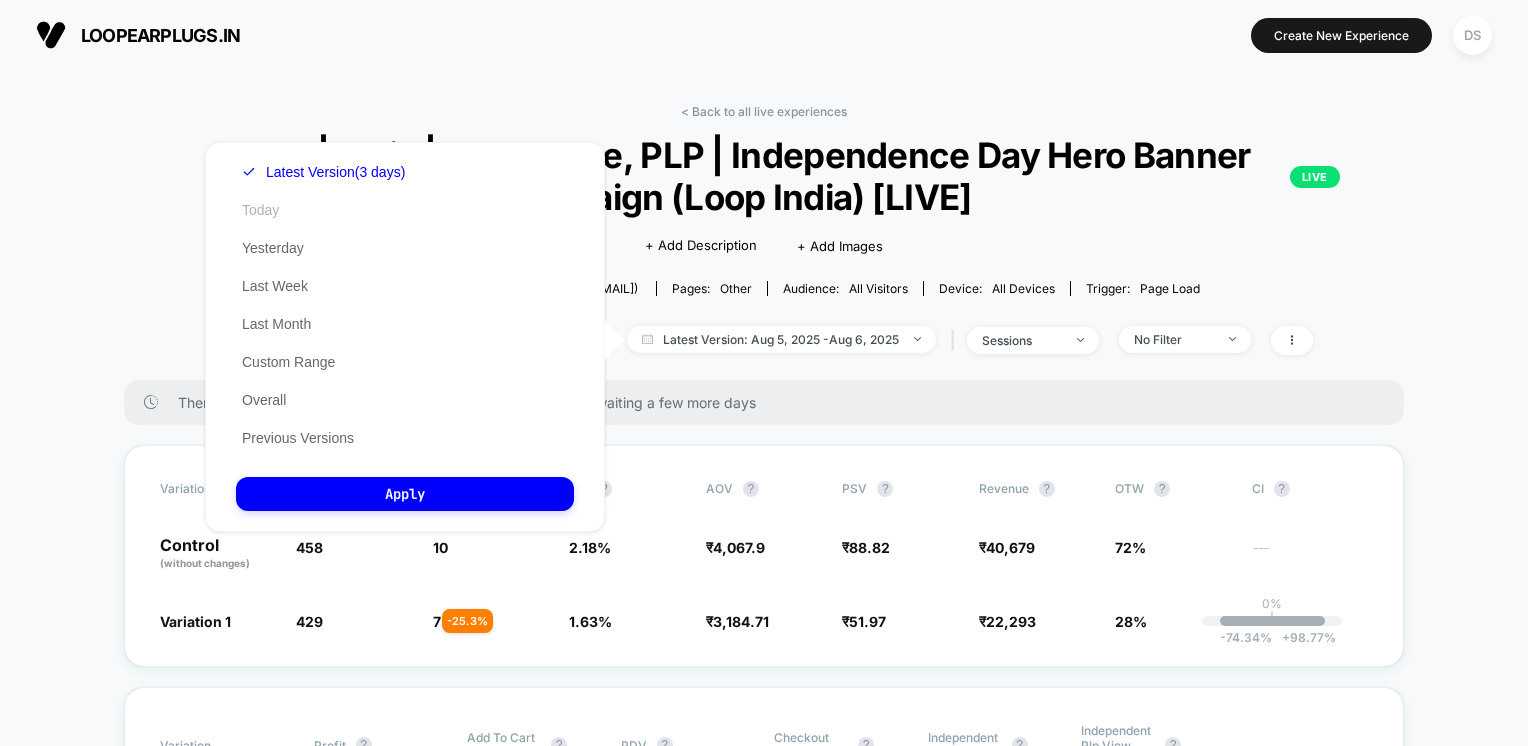 click on "Today" at bounding box center (260, 210) 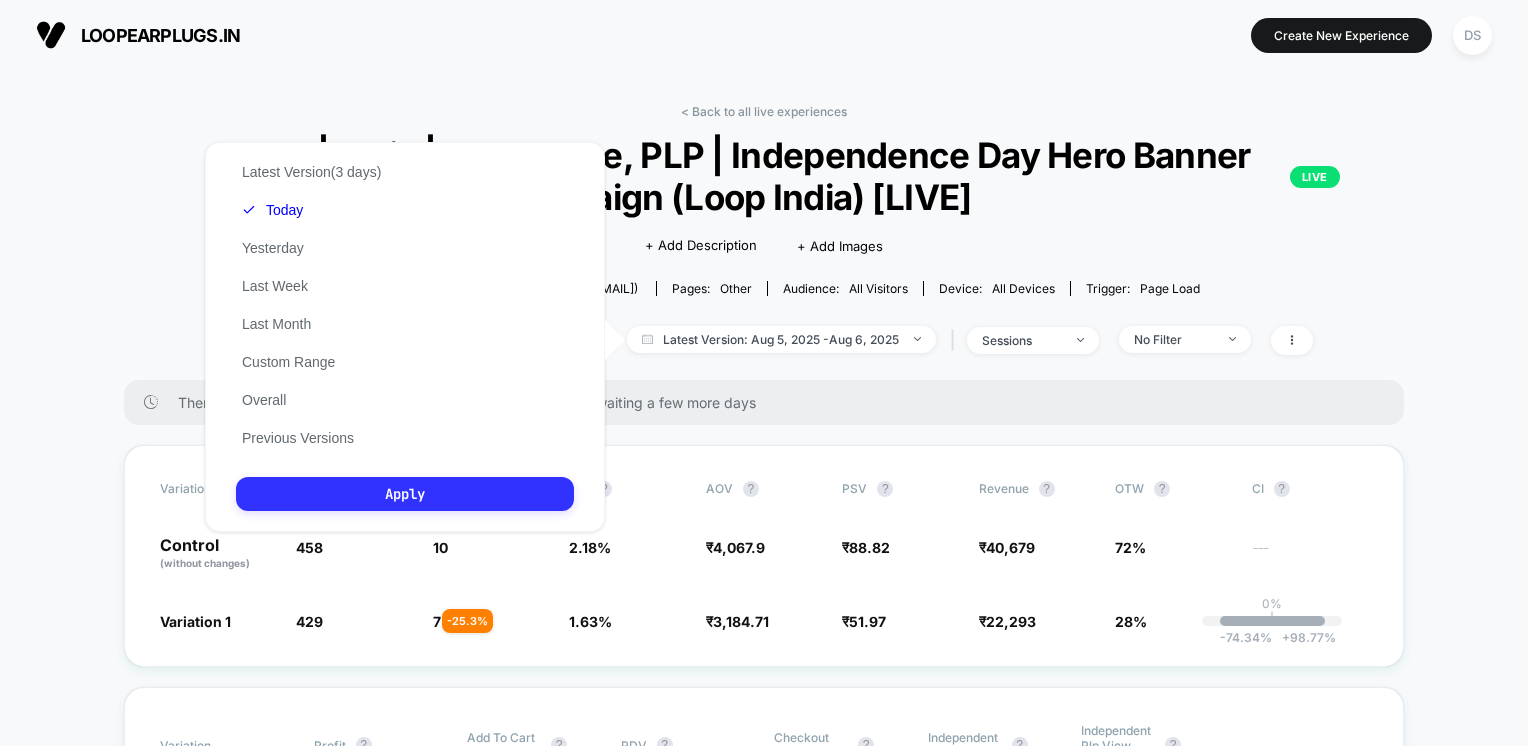 click on "Apply" at bounding box center (405, 494) 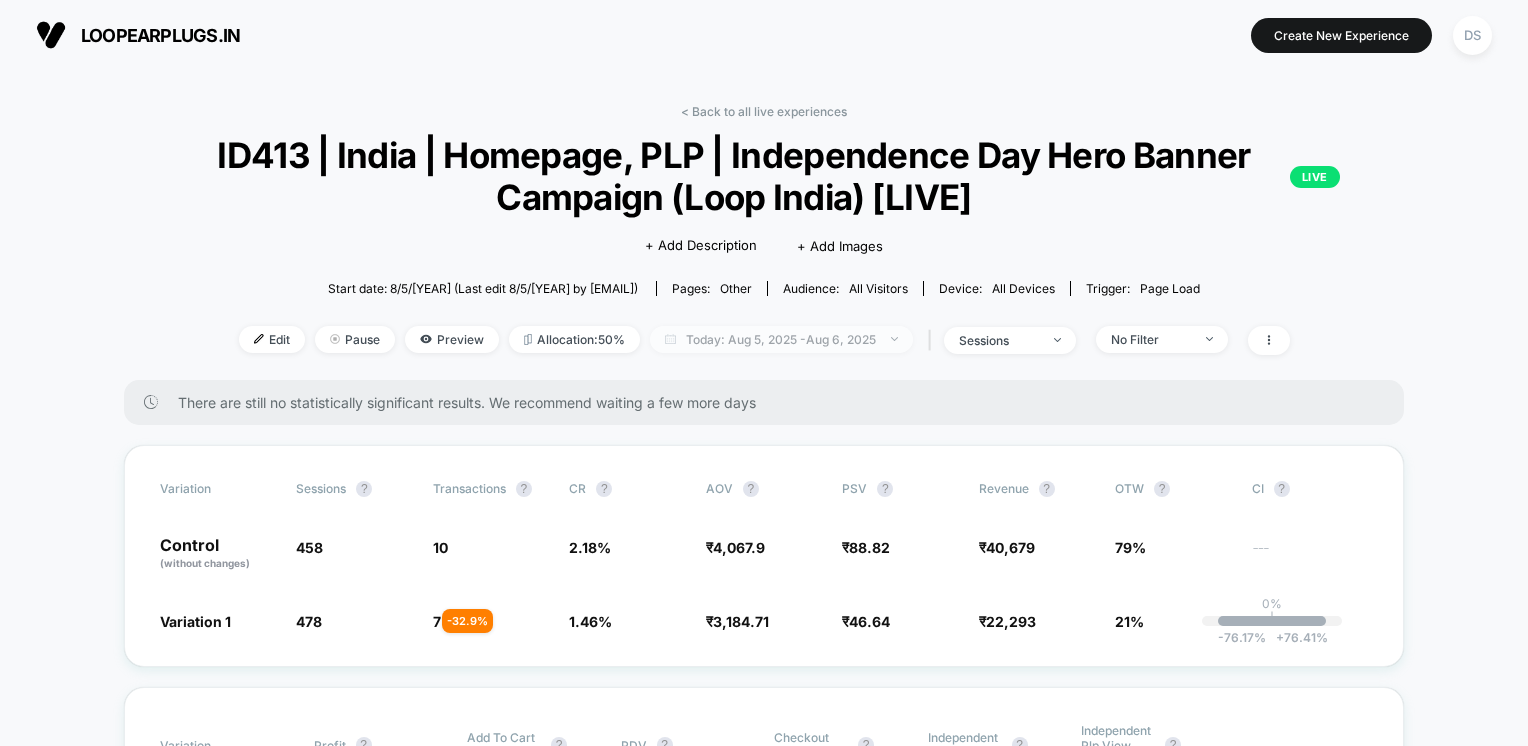 click on "Today:     Aug 5, 2025    -    Aug 6, 2025" at bounding box center [781, 339] 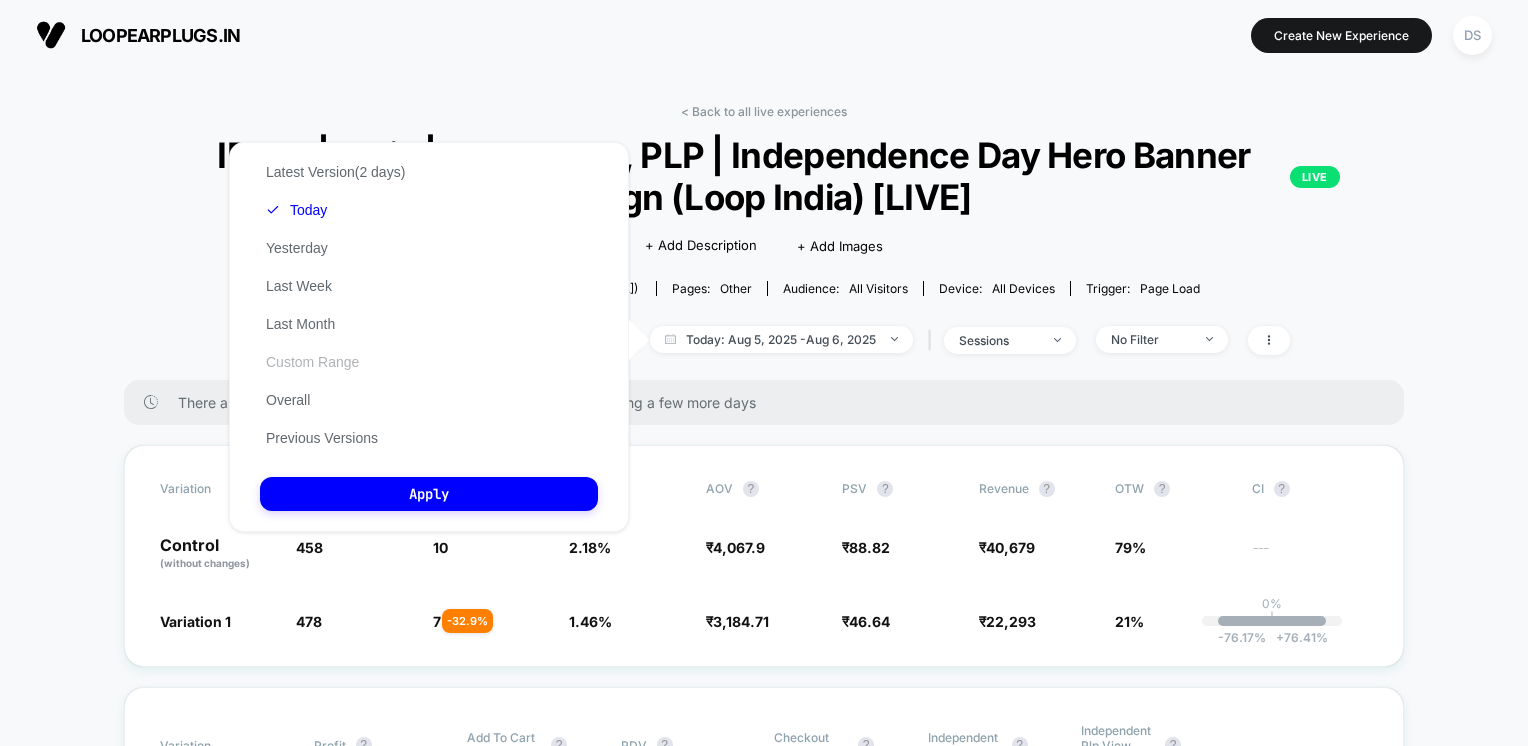 click on "Custom Range" at bounding box center [312, 362] 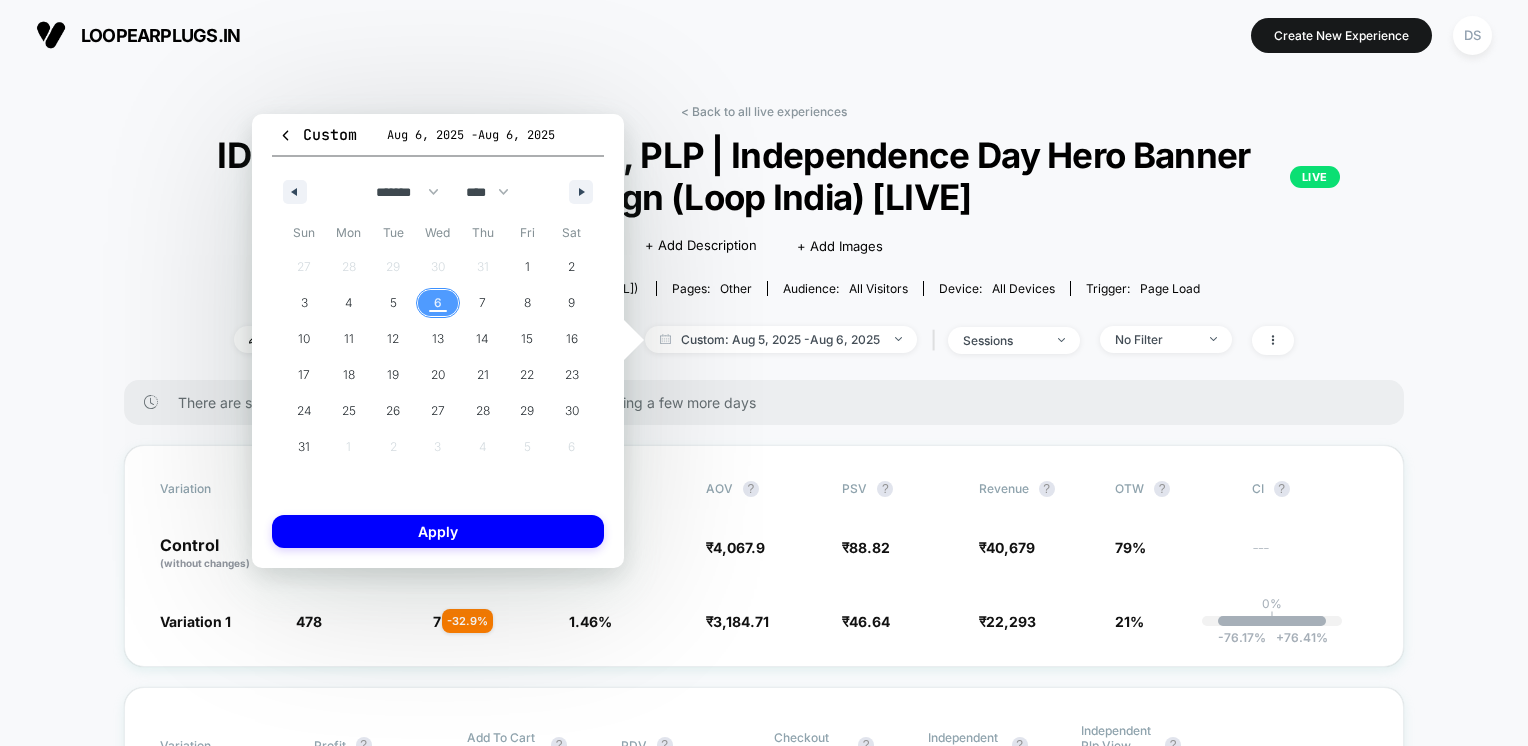 click on "6" at bounding box center [438, 303] 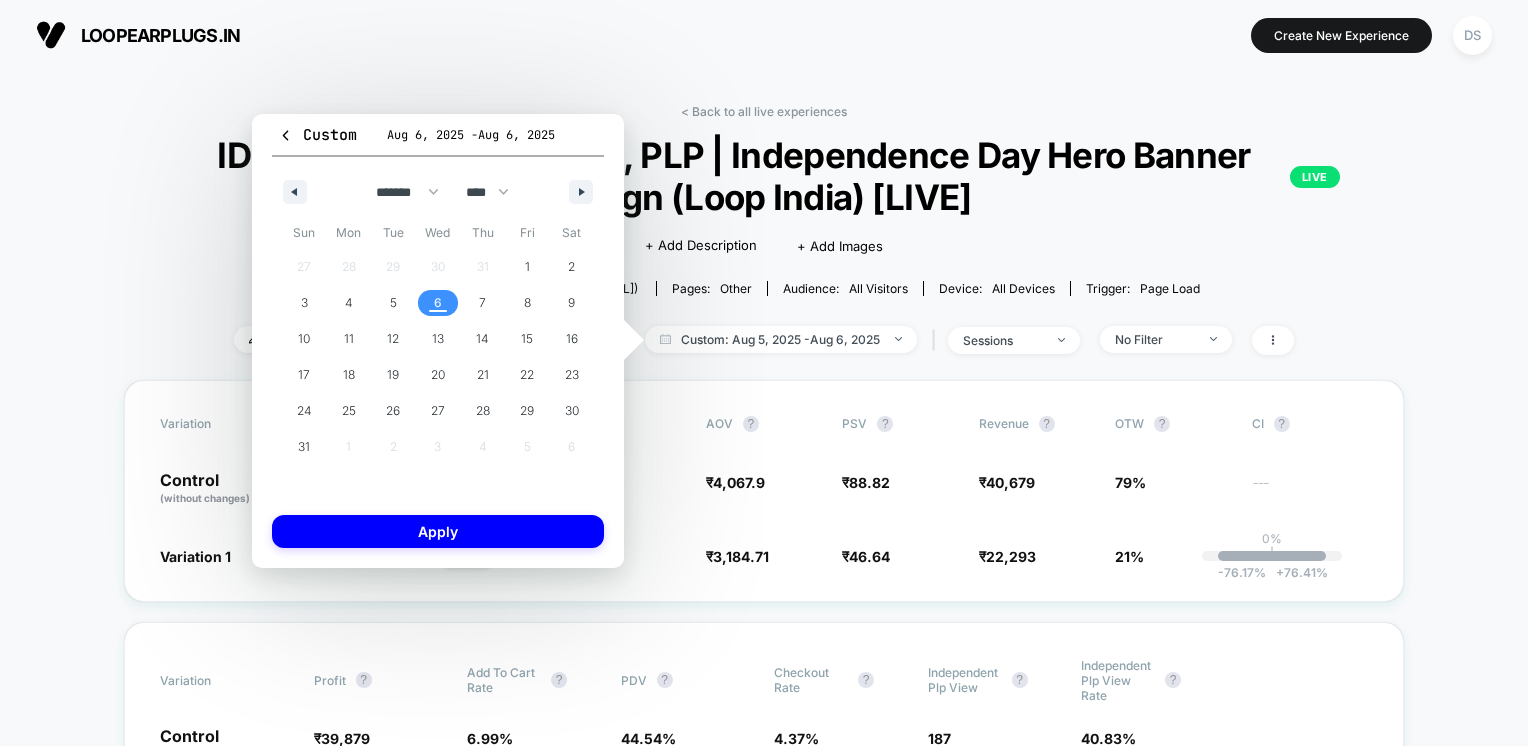 click on "6" at bounding box center [438, 303] 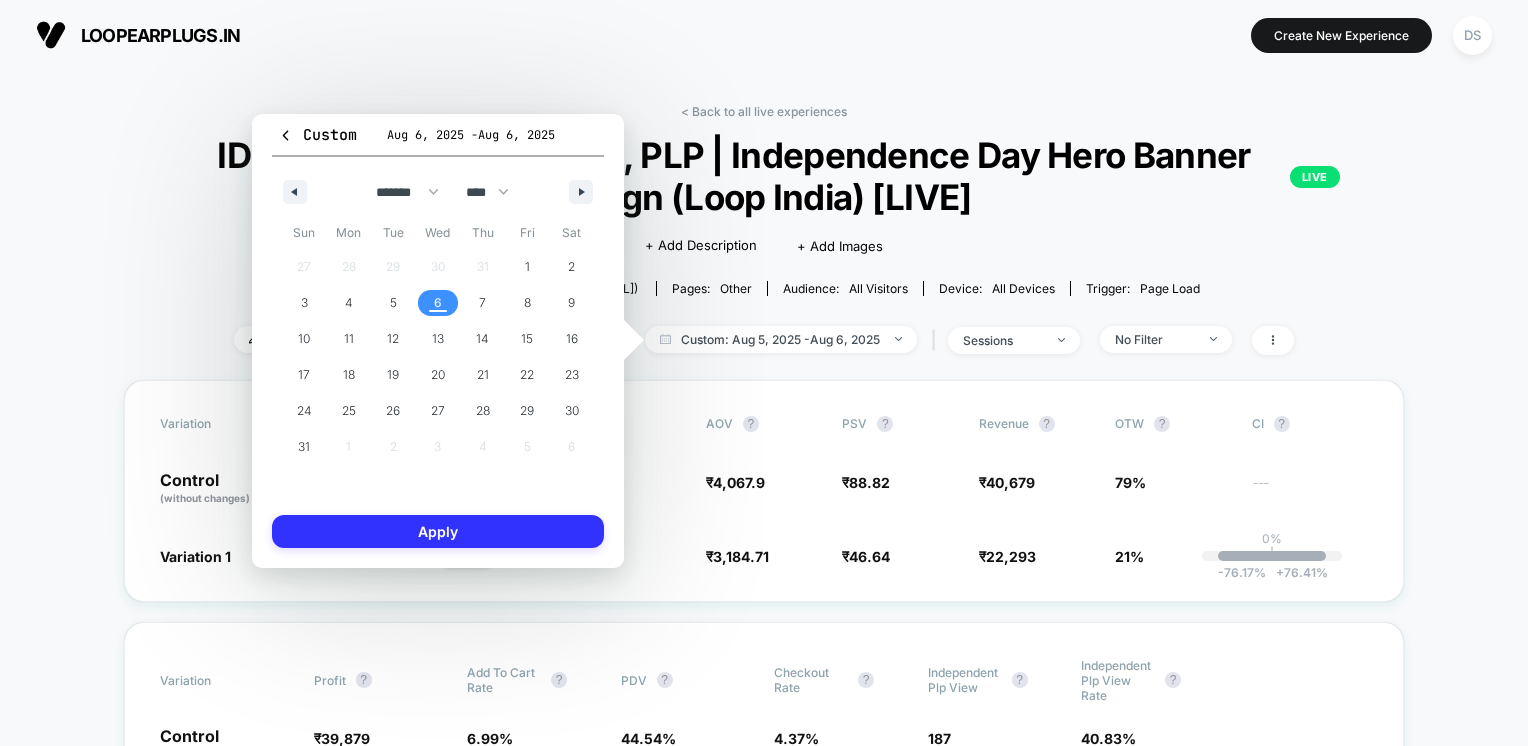 click on "Apply" at bounding box center [438, 531] 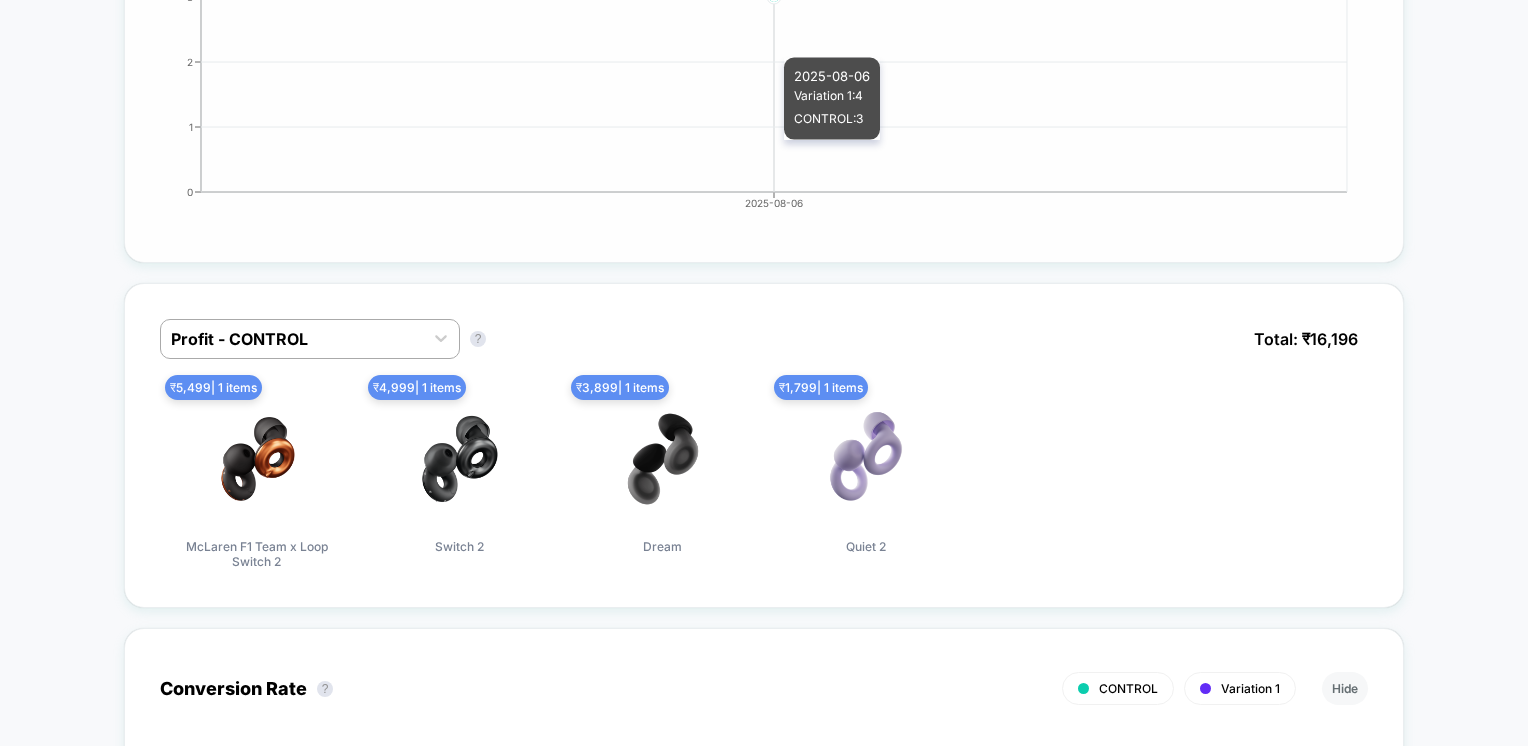 scroll, scrollTop: 1100, scrollLeft: 0, axis: vertical 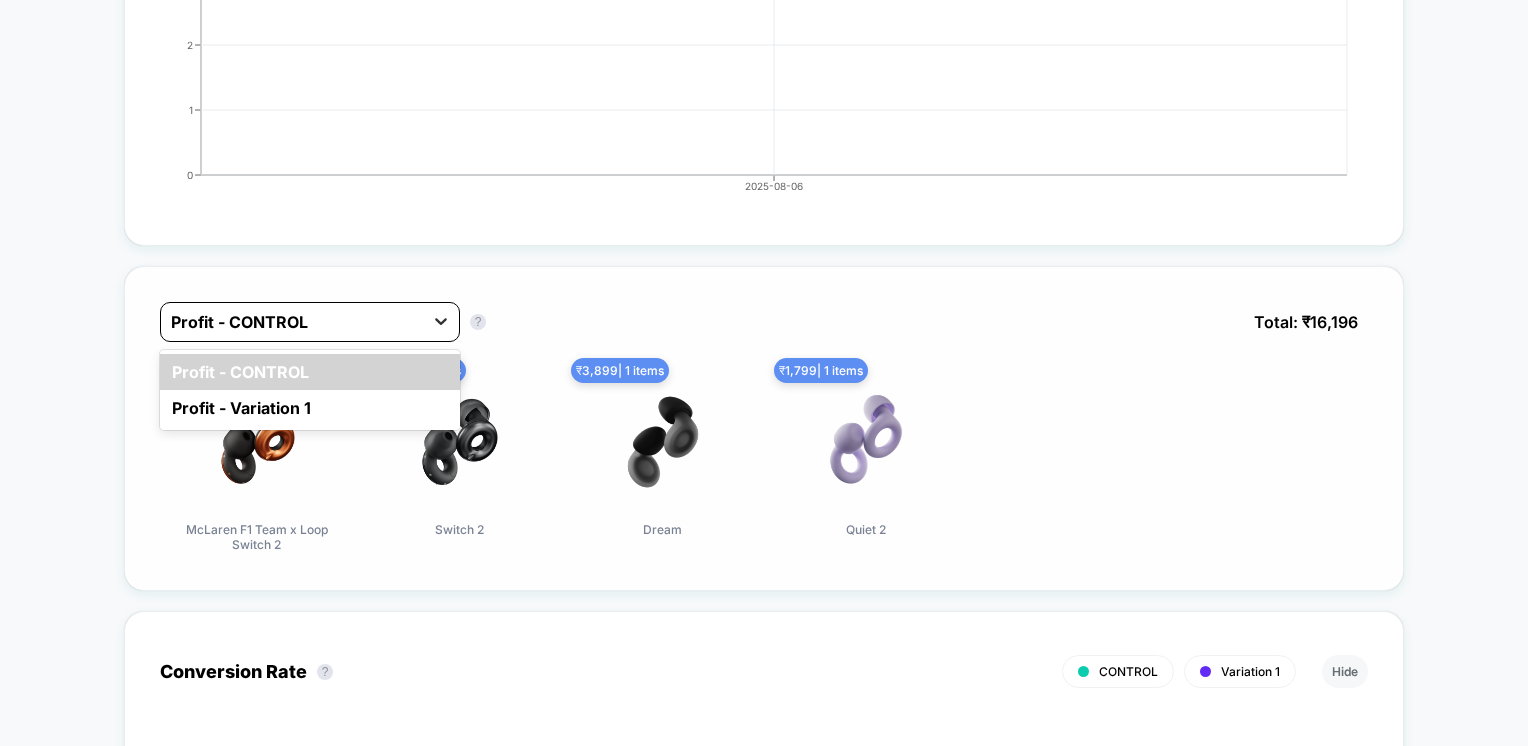 click at bounding box center [441, 321] 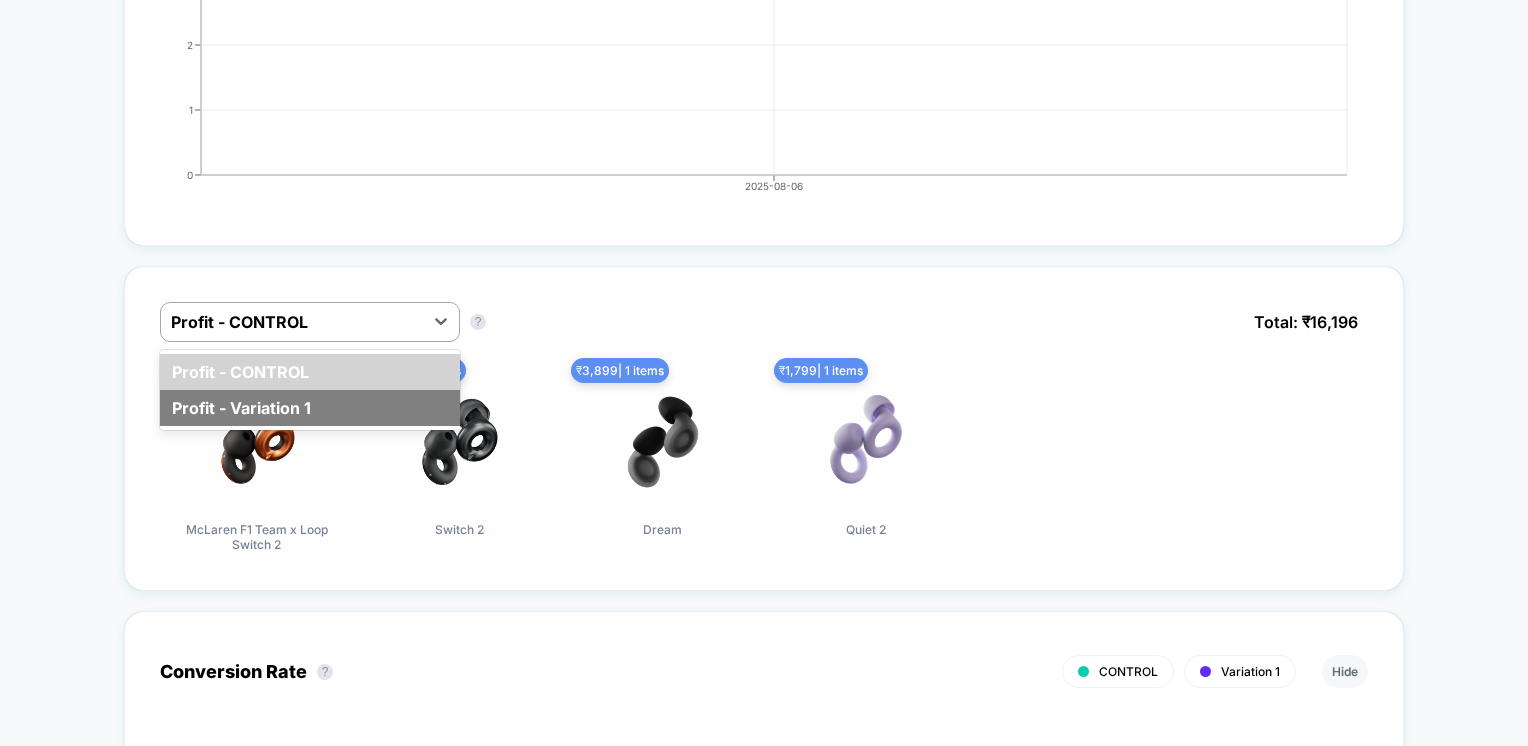 click on "Profit   - Variation 1" at bounding box center [310, 408] 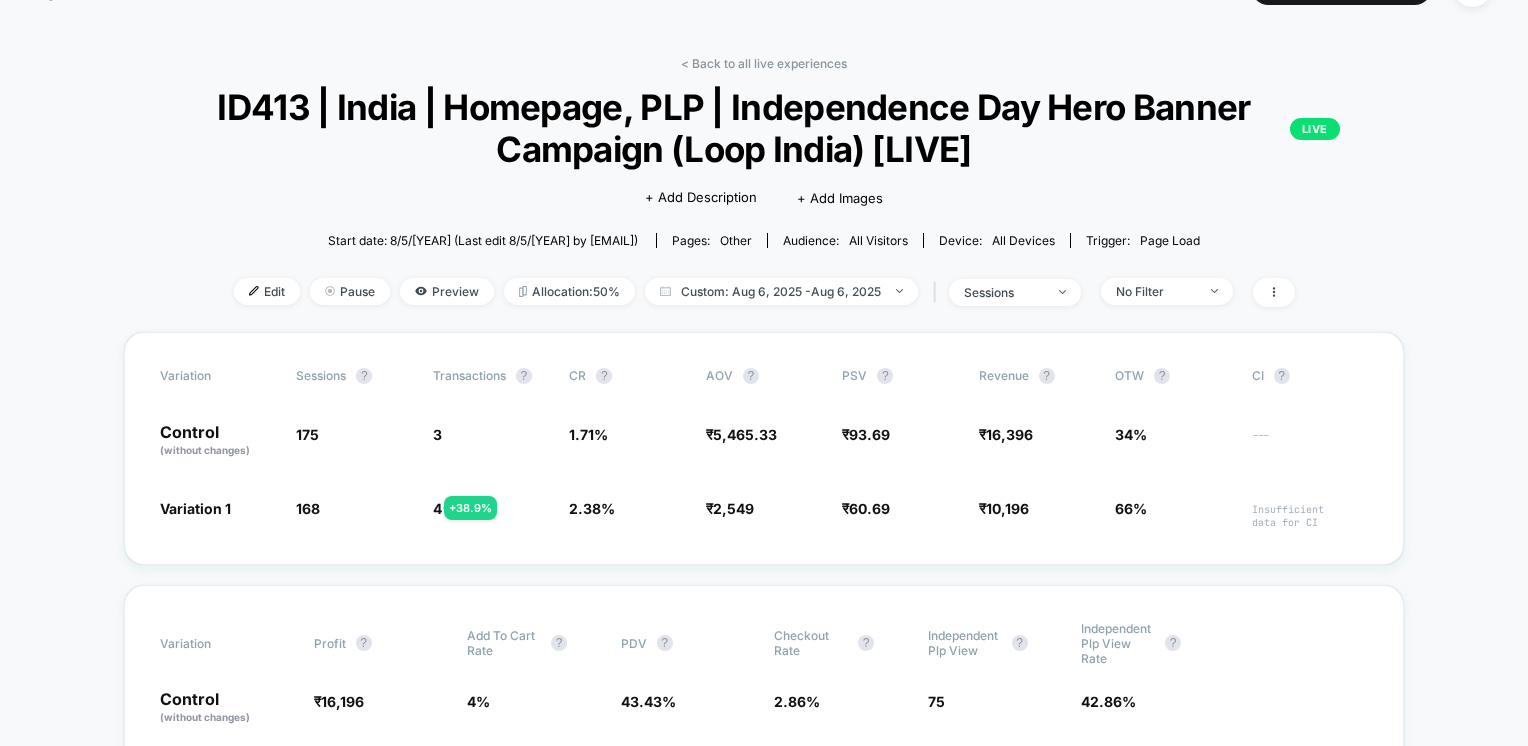 scroll, scrollTop: 0, scrollLeft: 0, axis: both 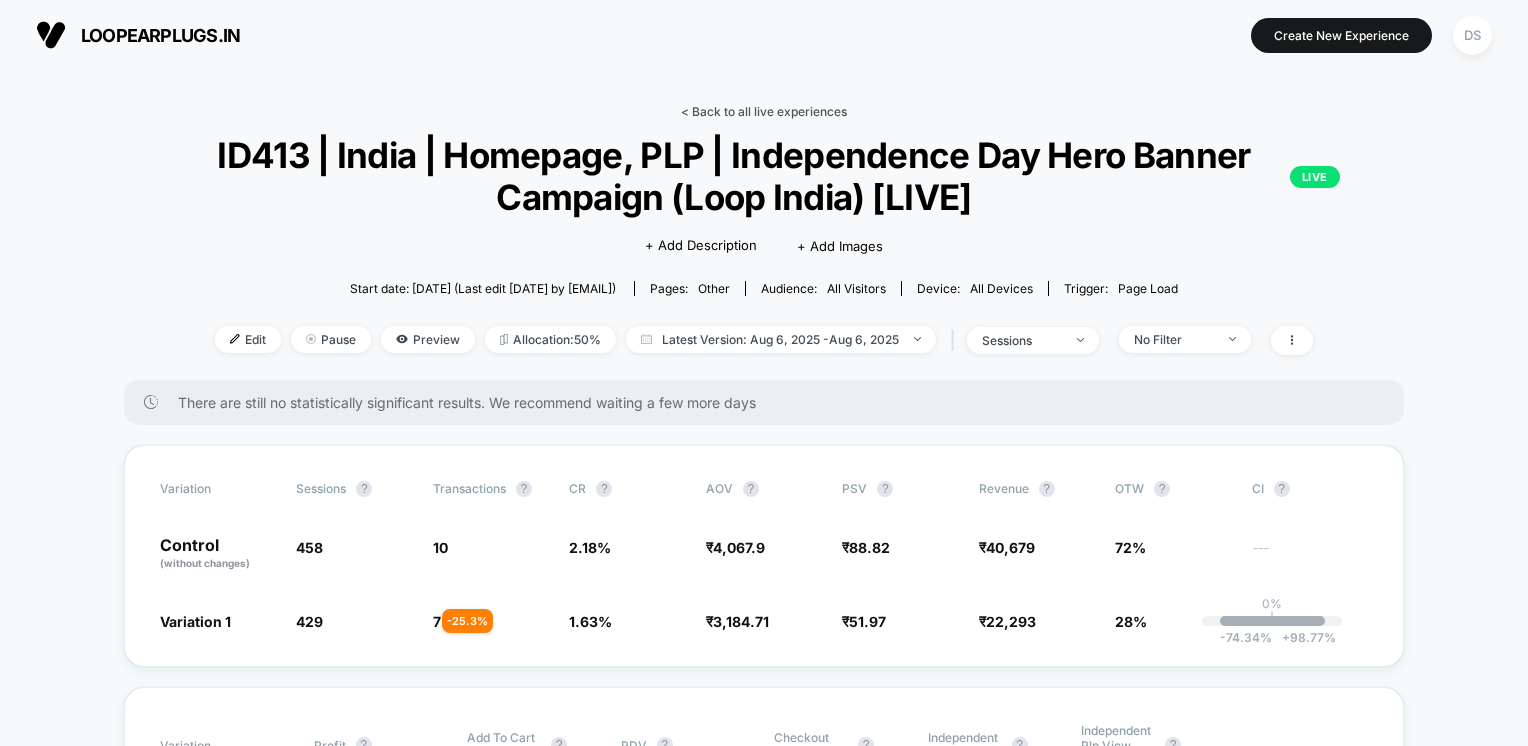 click on "< Back to all live experiences" at bounding box center (764, 111) 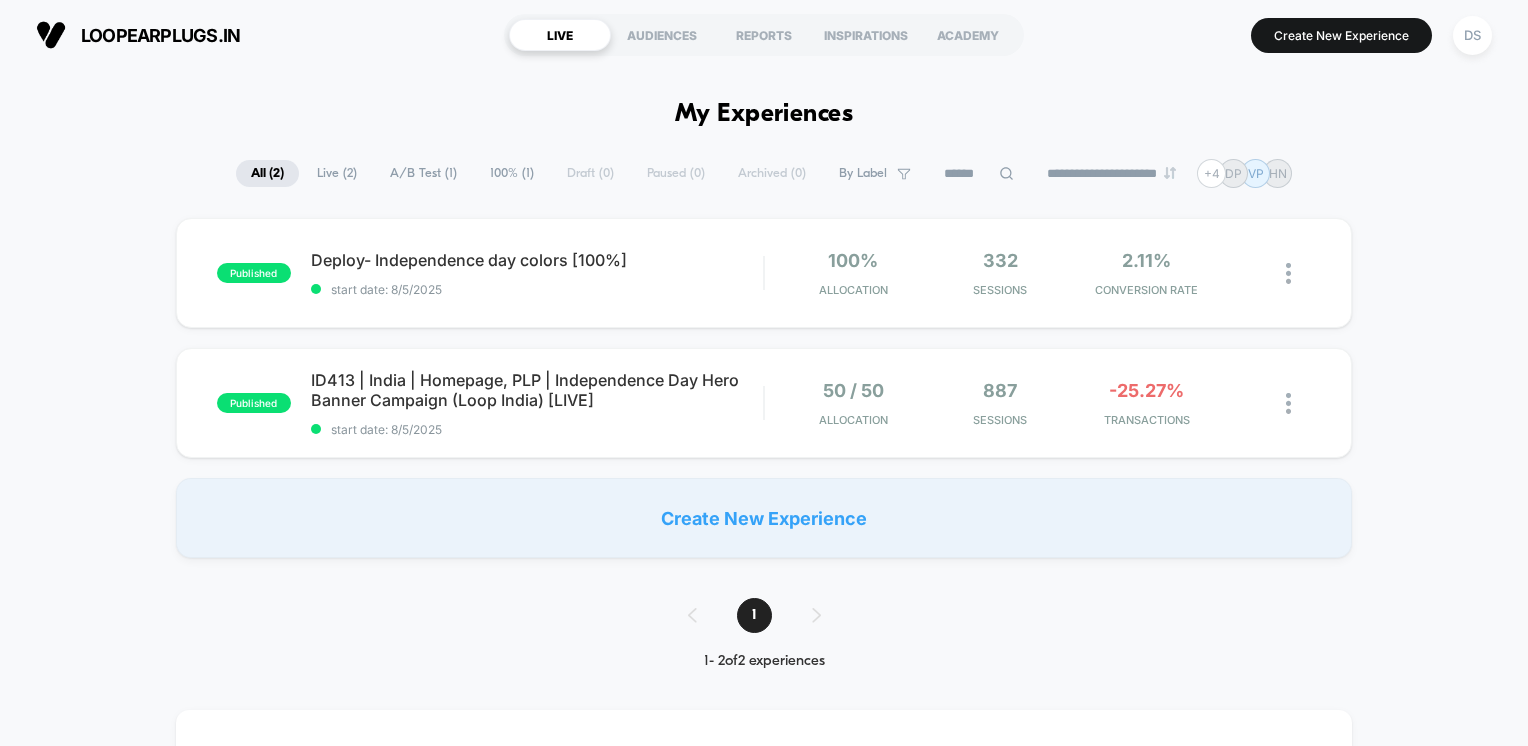 scroll, scrollTop: 0, scrollLeft: 0, axis: both 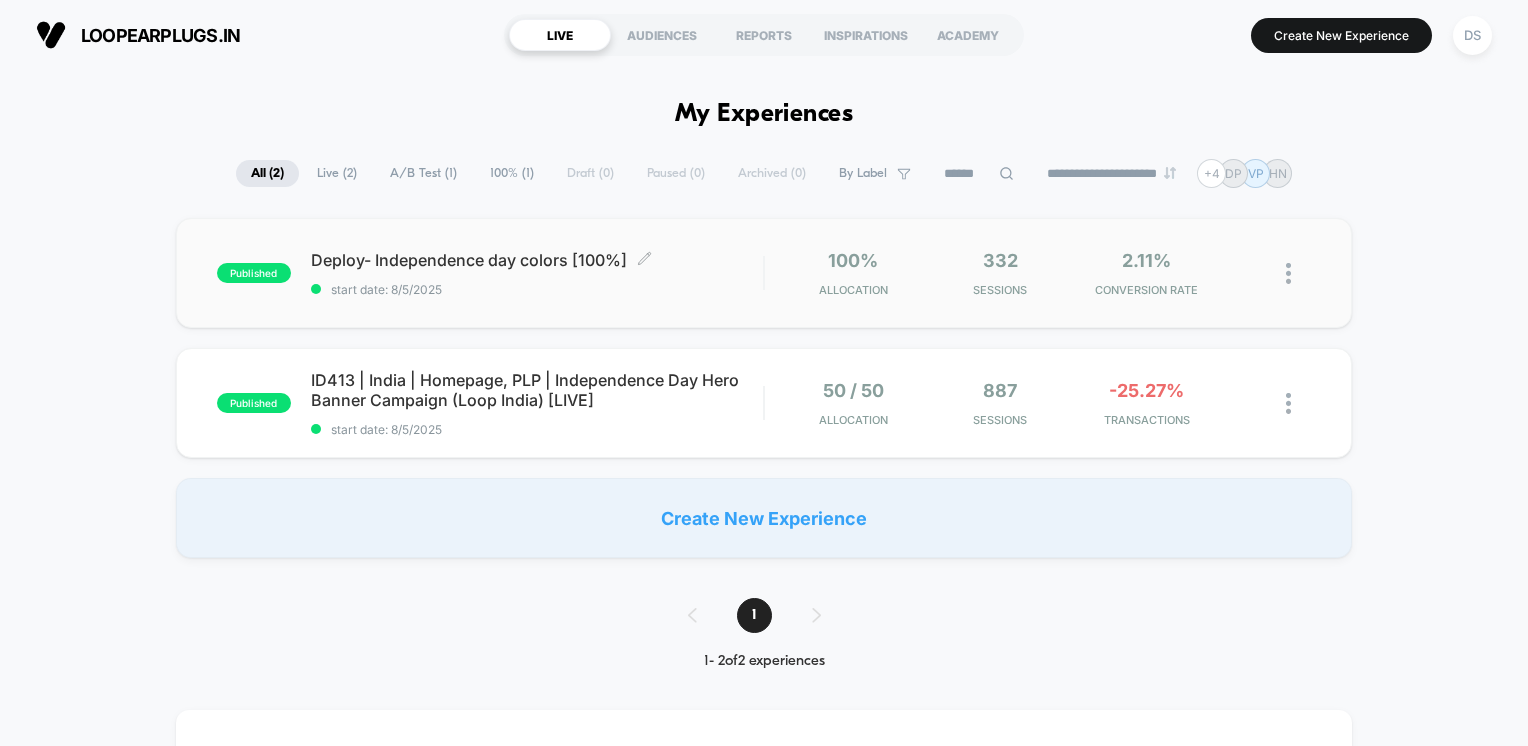 click on "start date: 8/5/2025" at bounding box center [537, 289] 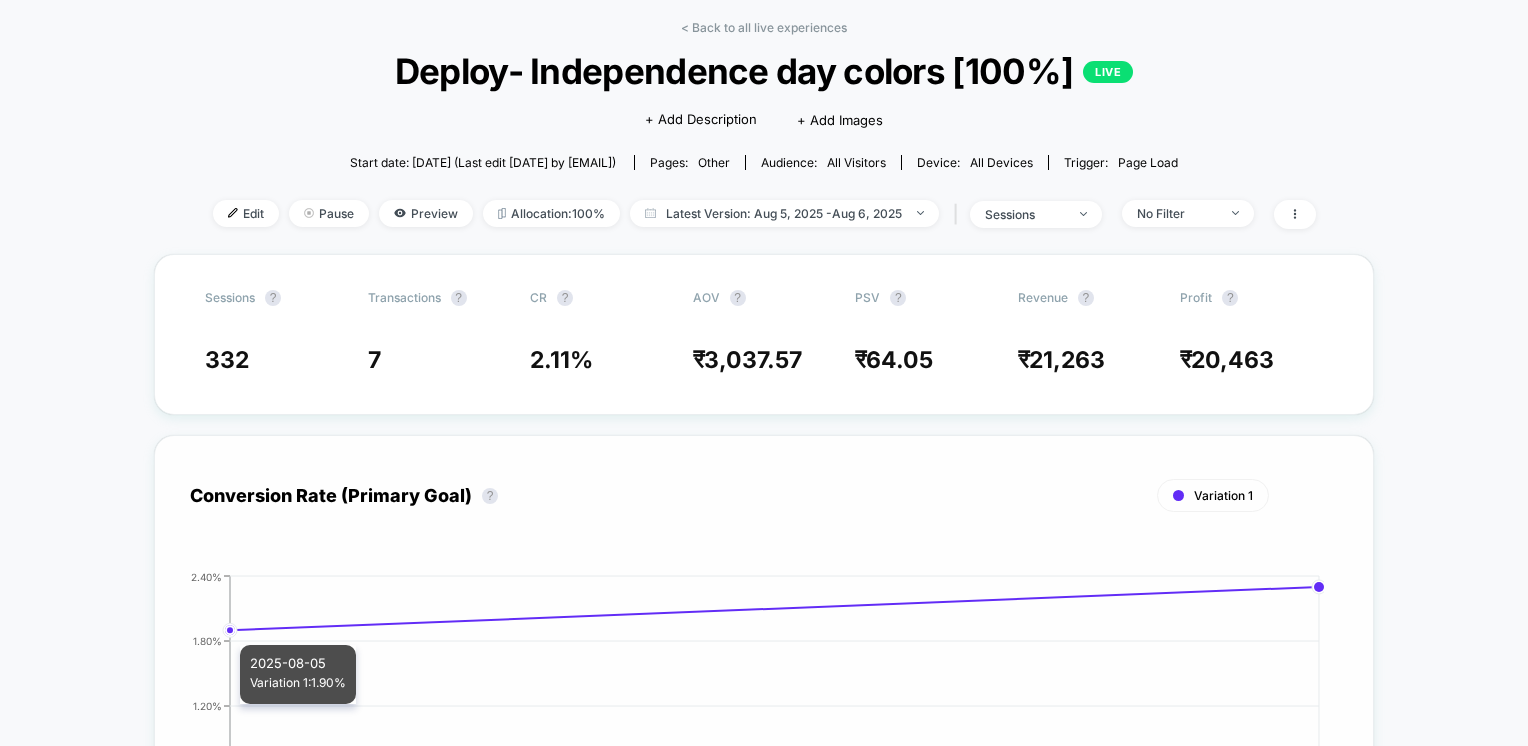 scroll, scrollTop: 0, scrollLeft: 0, axis: both 